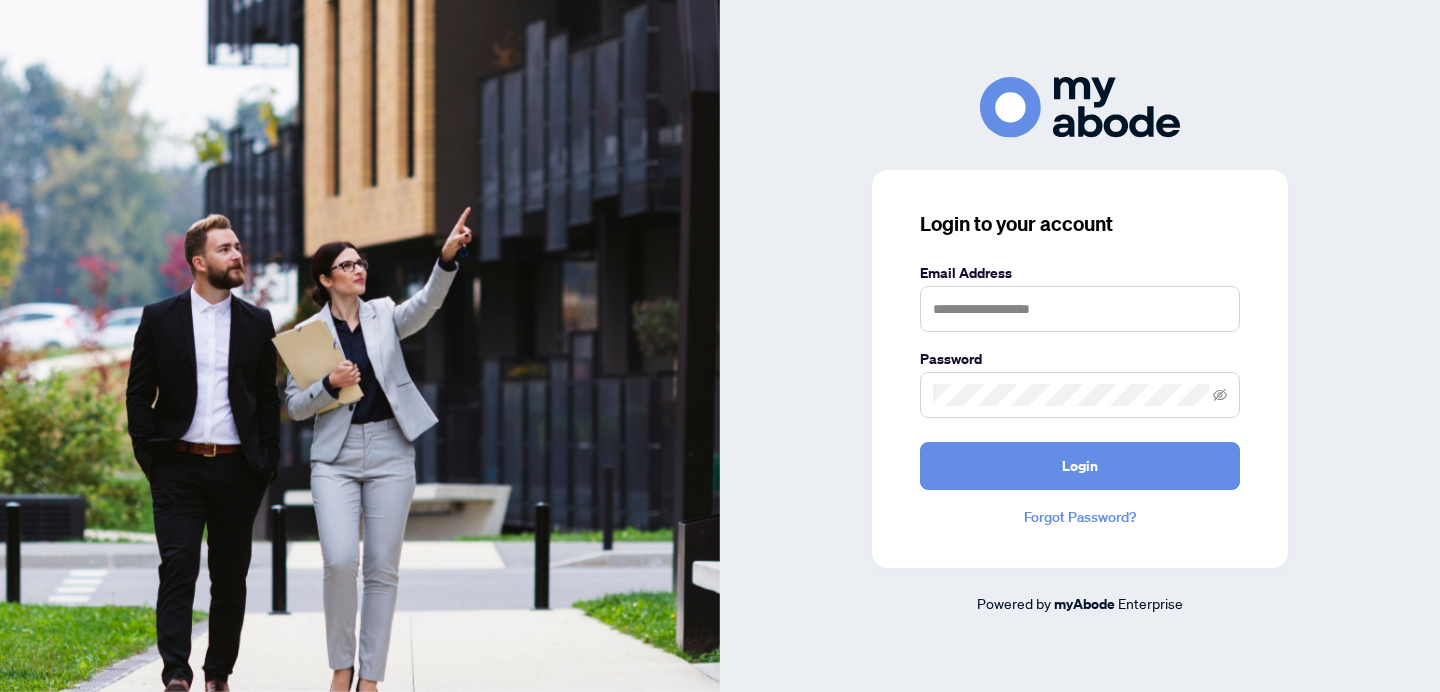 scroll, scrollTop: 0, scrollLeft: 0, axis: both 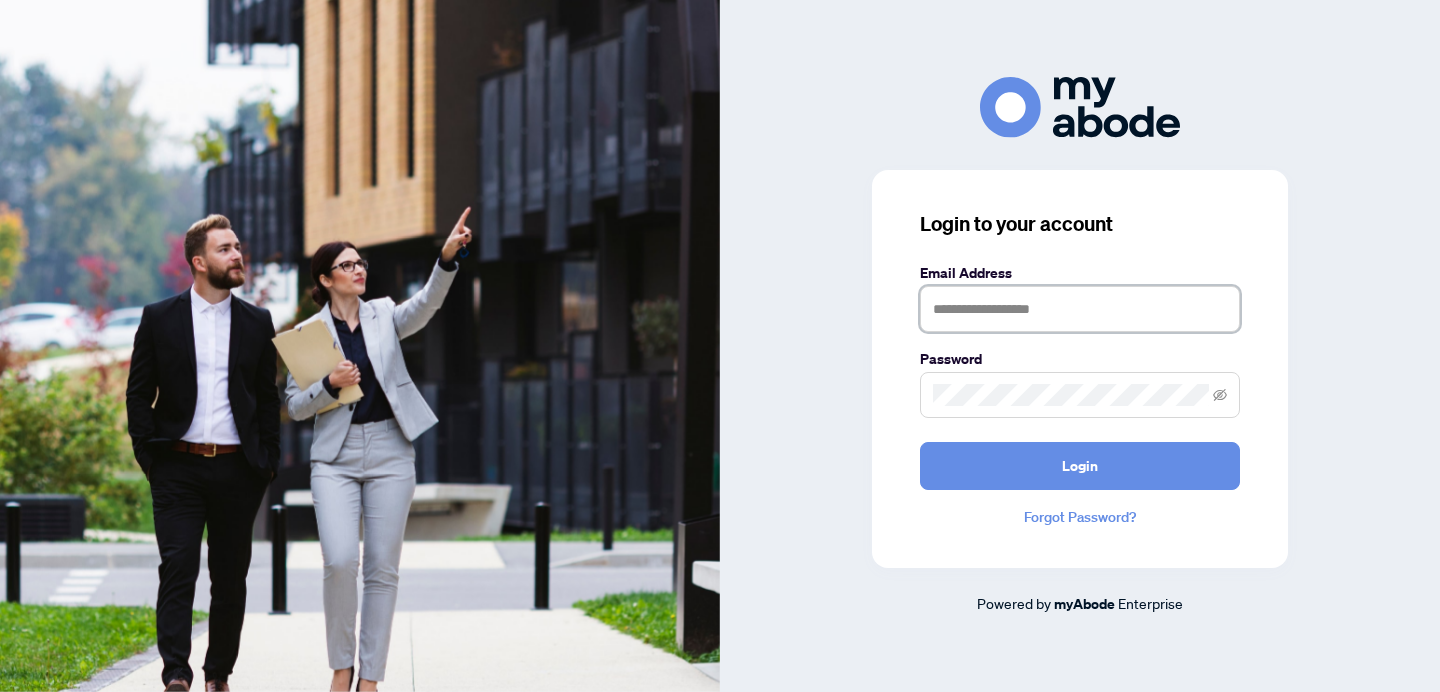 click at bounding box center [1080, 309] 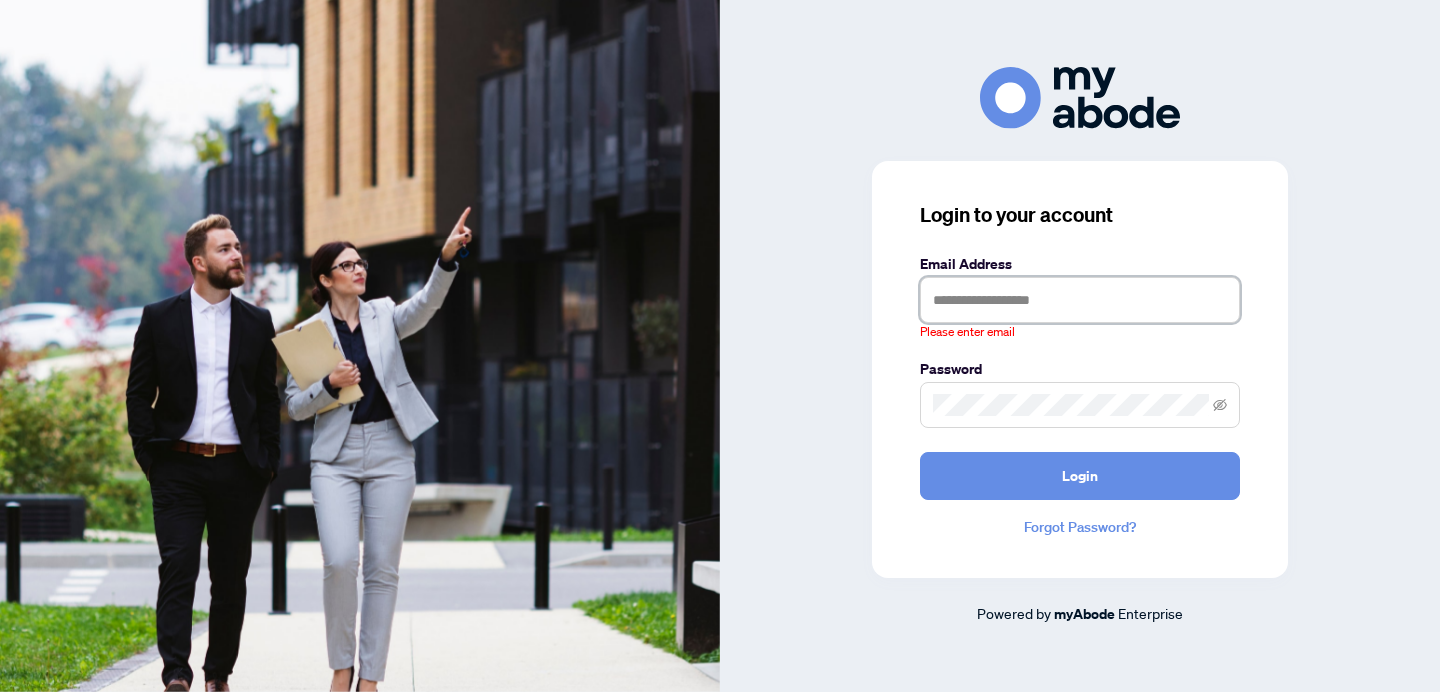 type on "**********" 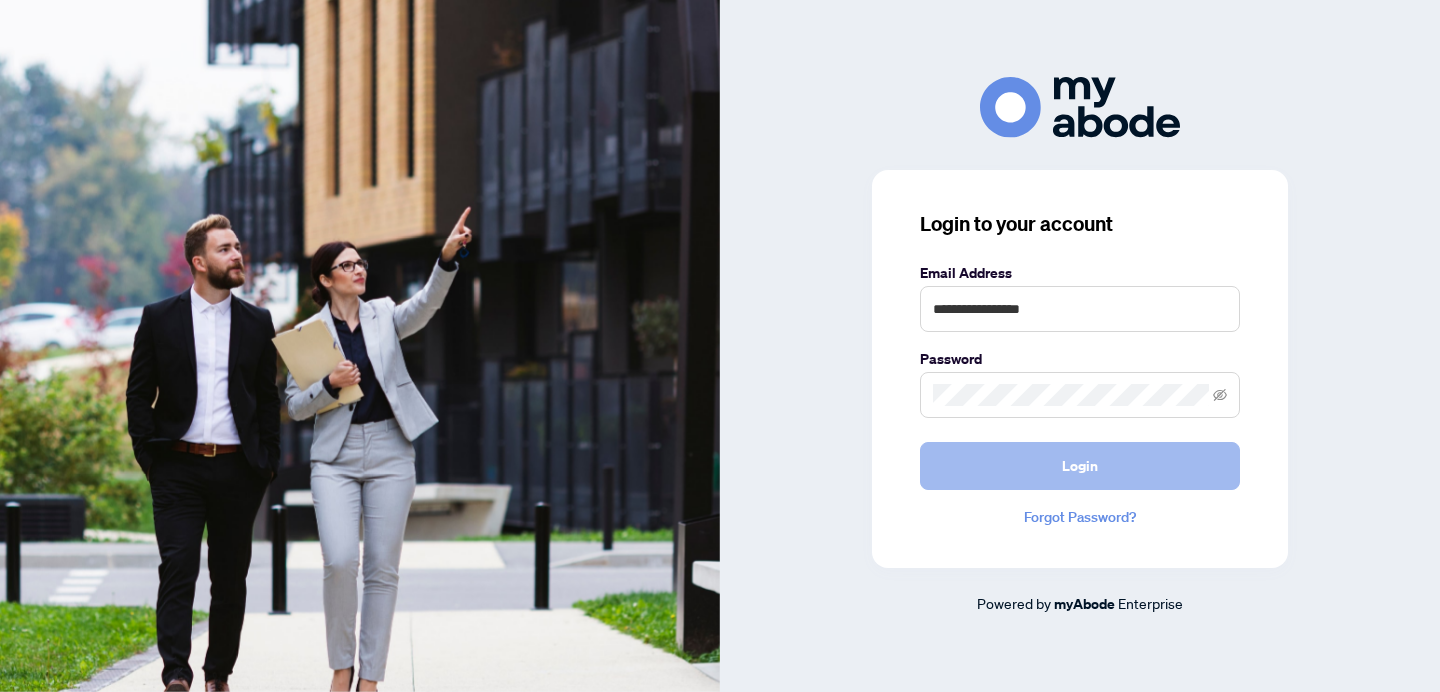 click on "Login" at bounding box center (1080, 466) 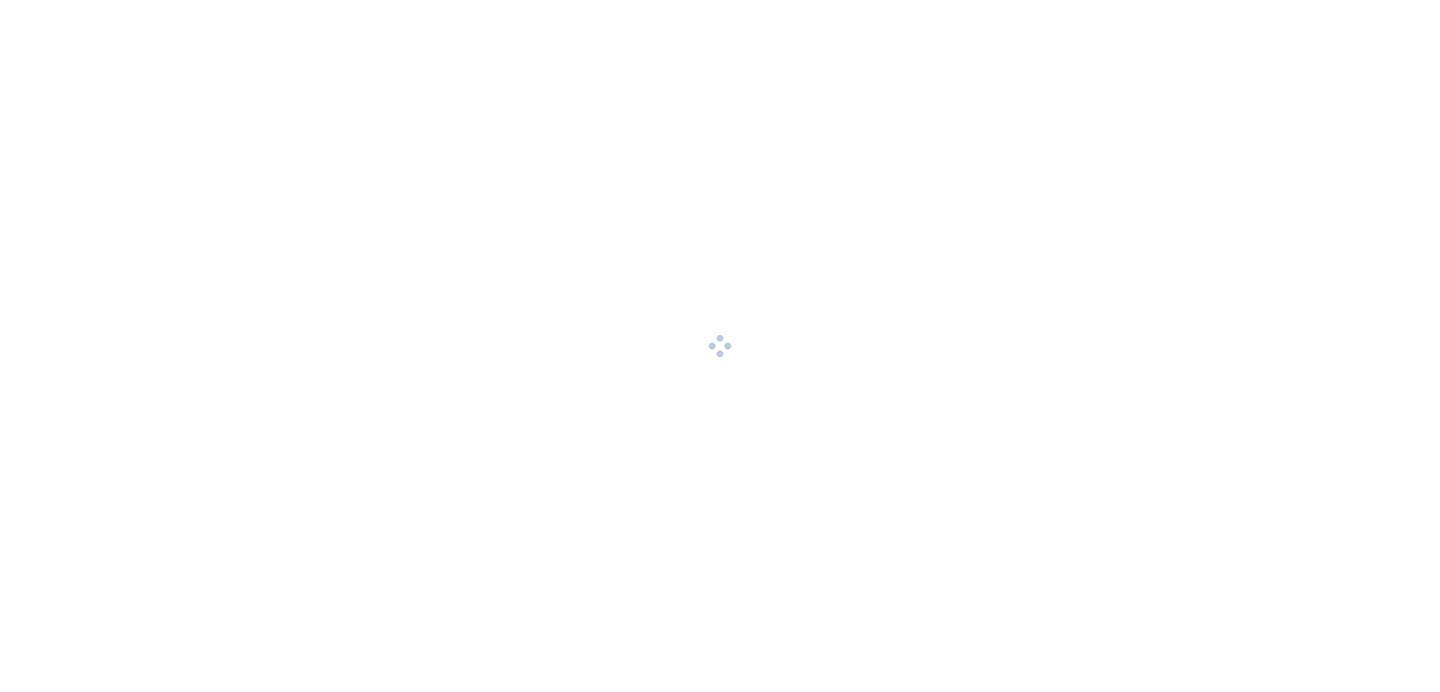 scroll, scrollTop: 0, scrollLeft: 0, axis: both 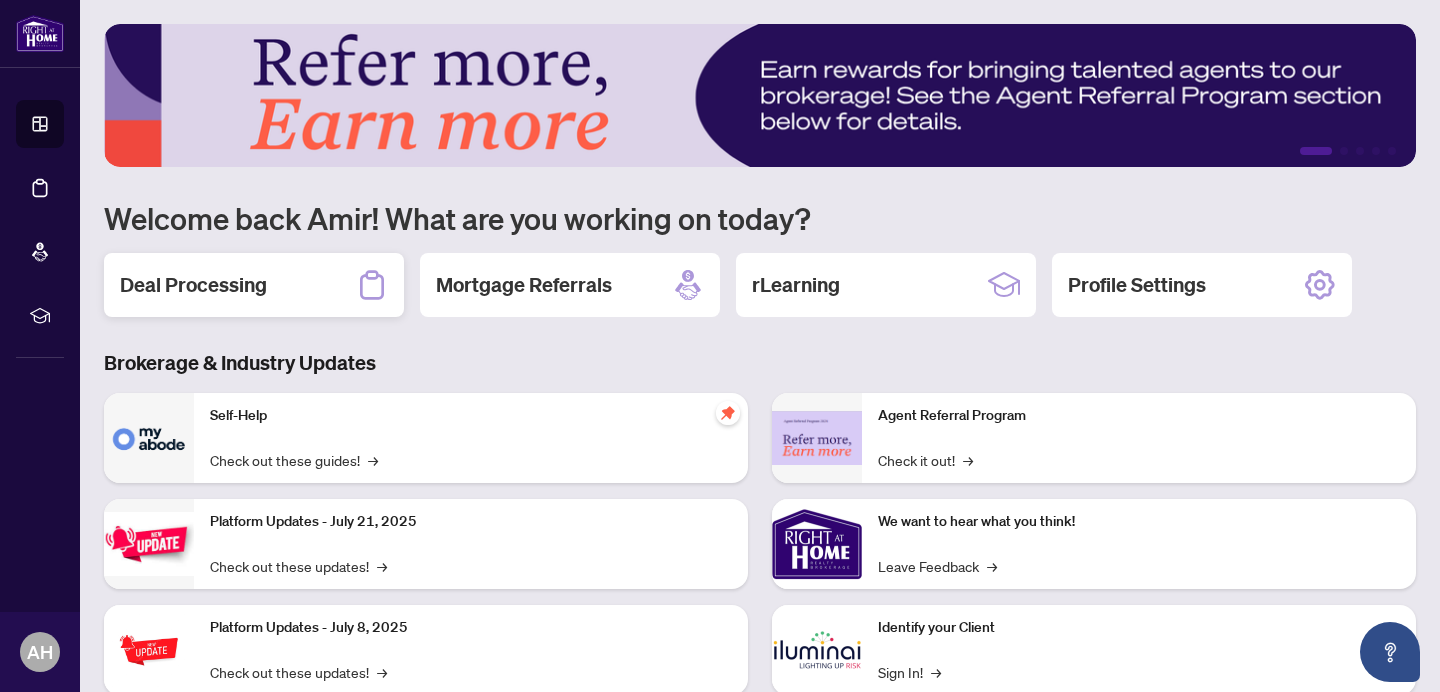 click on "Deal Processing" at bounding box center (254, 285) 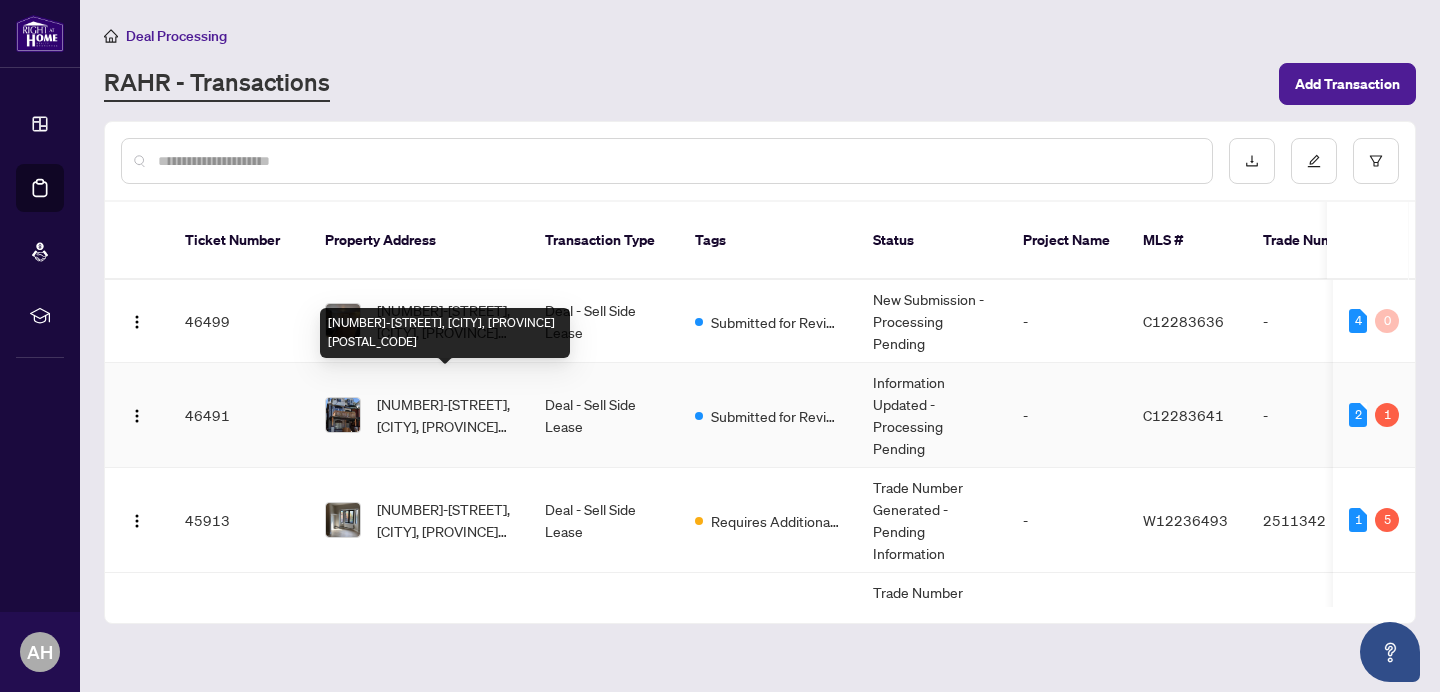 click on "[NUMBER]-[STREET], [CITY], [PROVINCE] [POSTAL_CODE]" at bounding box center (445, 415) 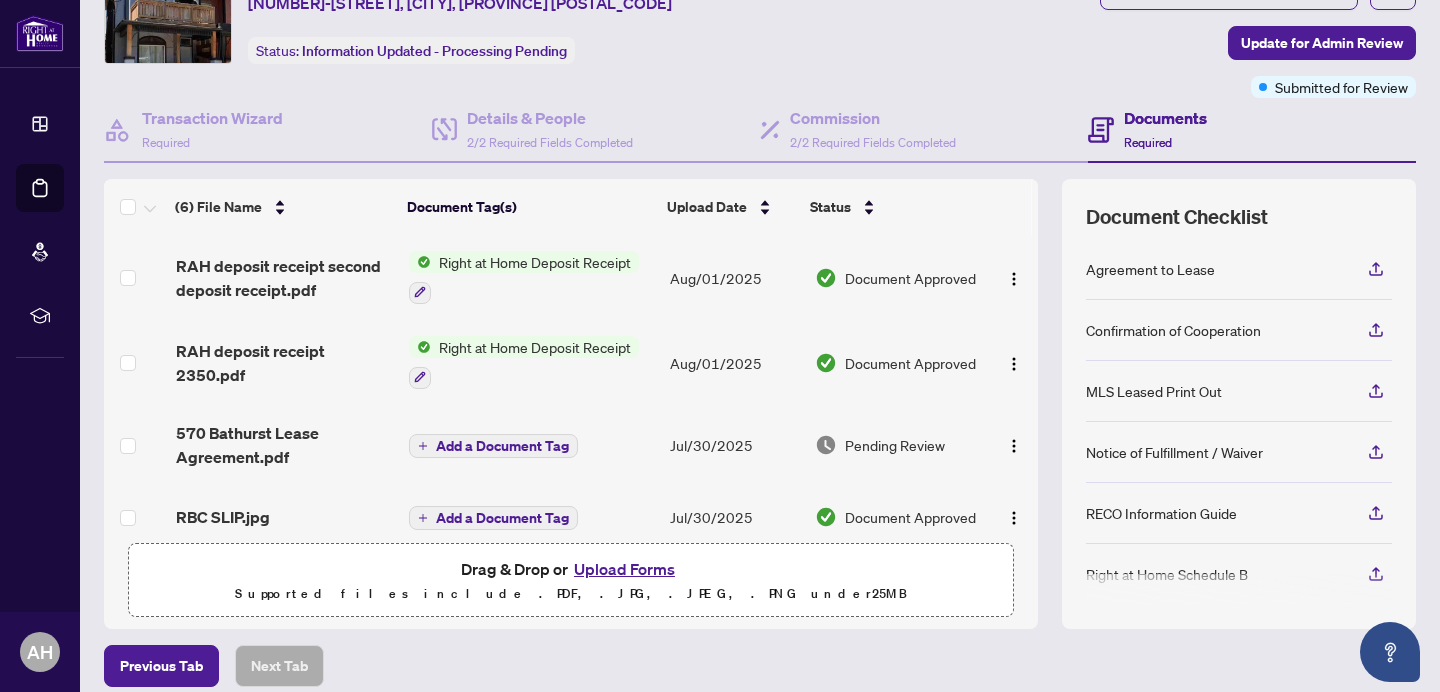 scroll, scrollTop: 182, scrollLeft: 0, axis: vertical 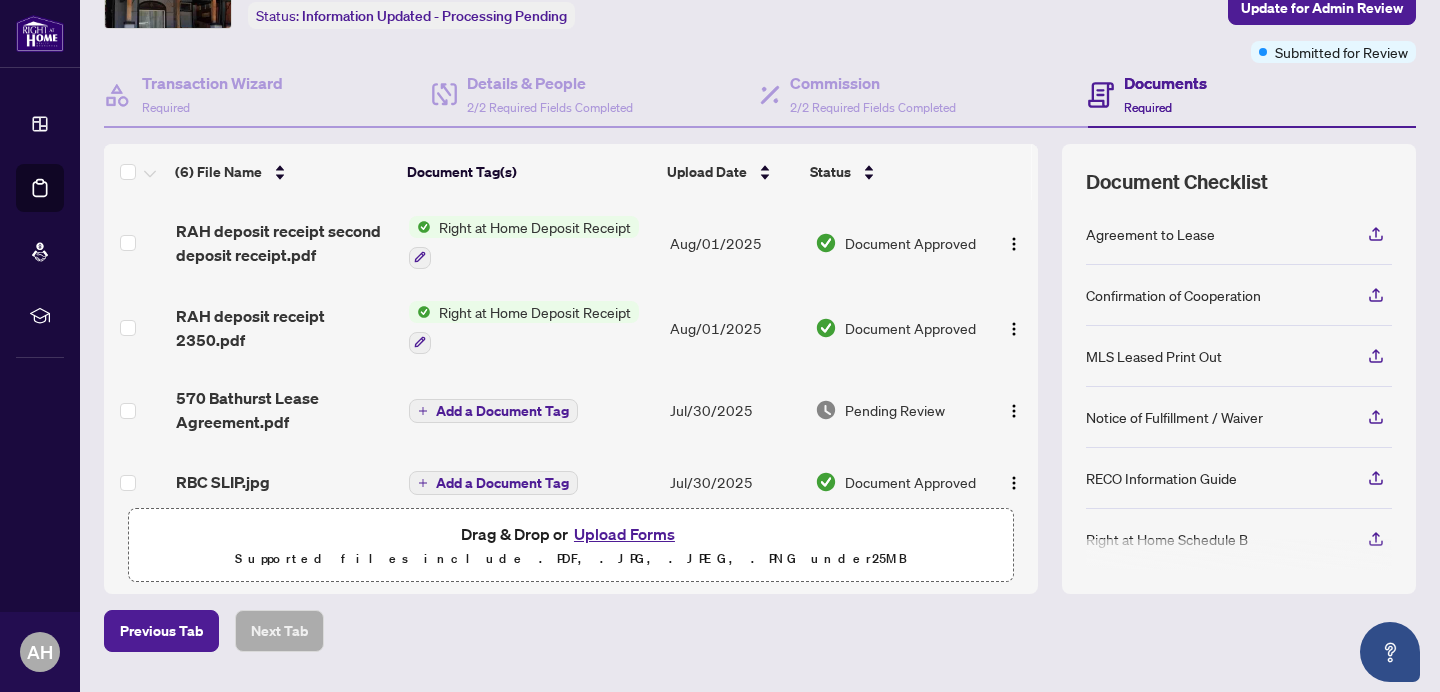 click on "Right at Home Deposit Receipt" at bounding box center (535, 312) 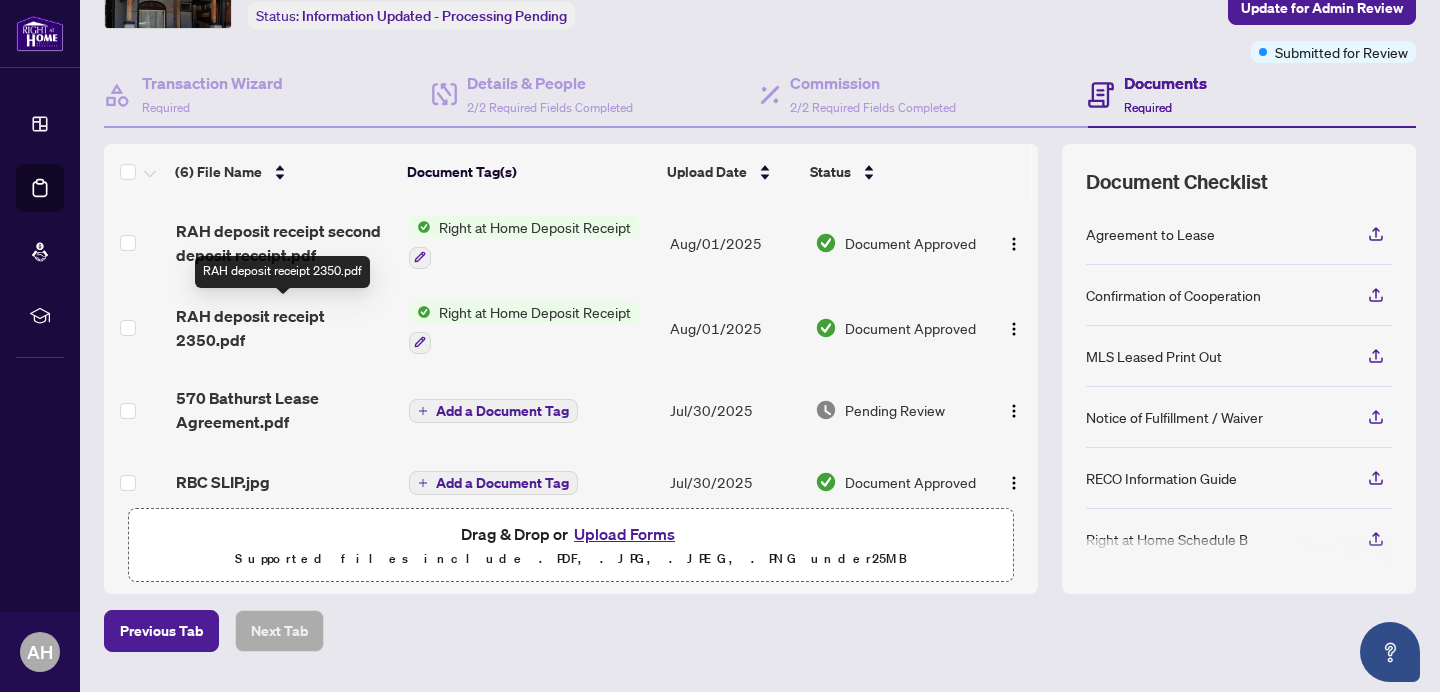 click on "RAH deposit receipt 2350.pdf" at bounding box center (284, 328) 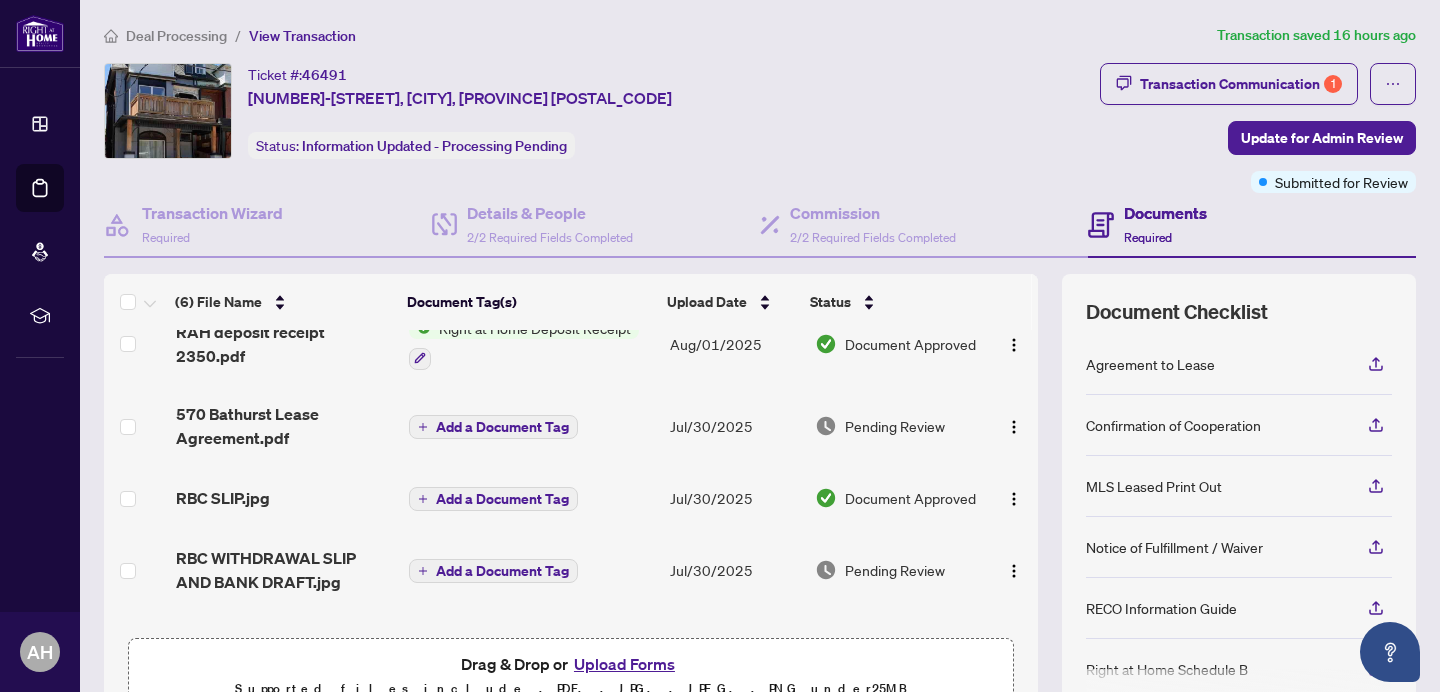 scroll, scrollTop: 165, scrollLeft: 0, axis: vertical 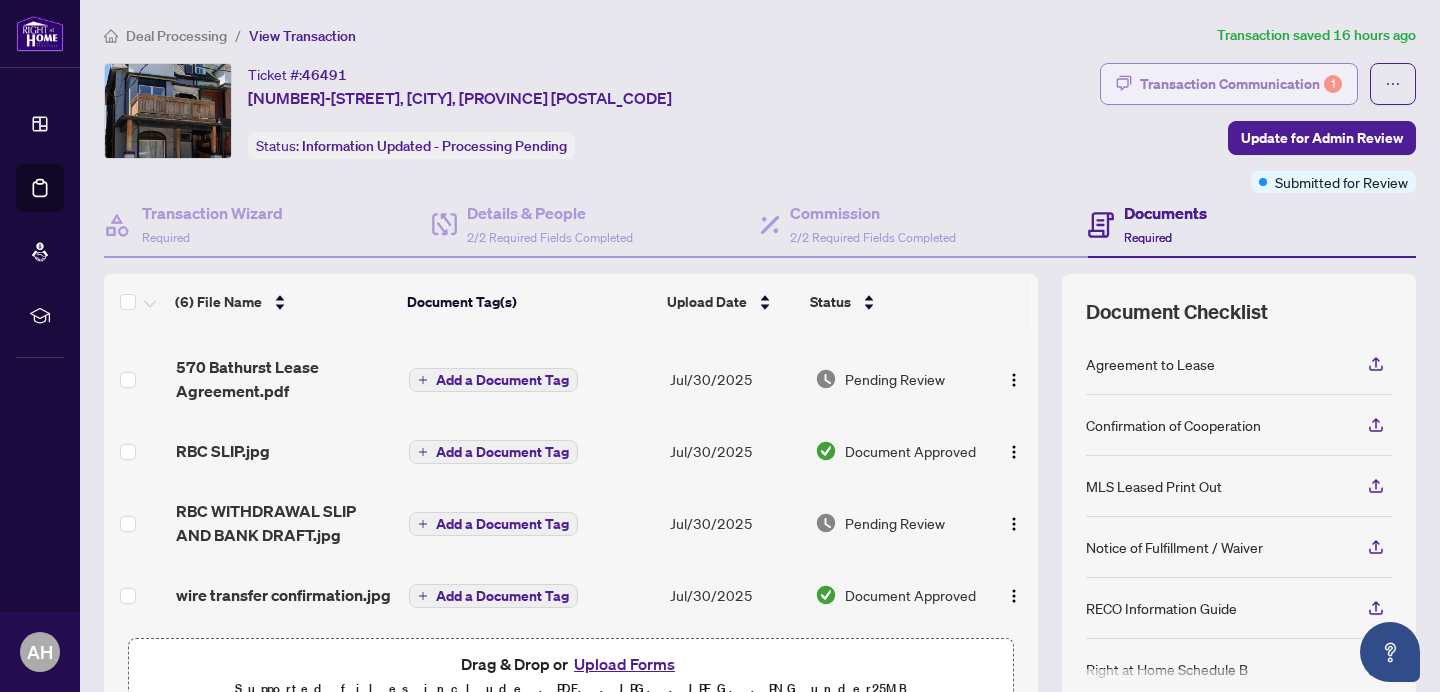 click on "Transaction Communication 1" at bounding box center [1241, 84] 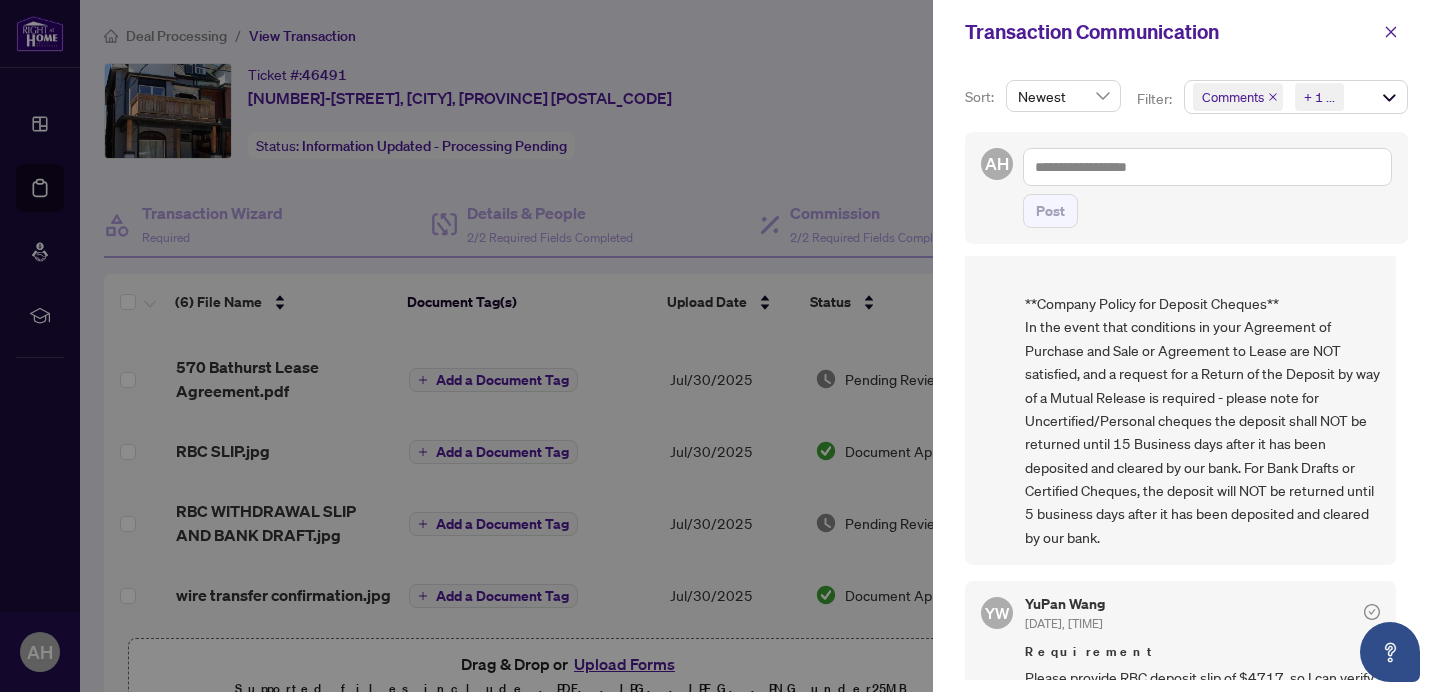 scroll, scrollTop: 573, scrollLeft: 0, axis: vertical 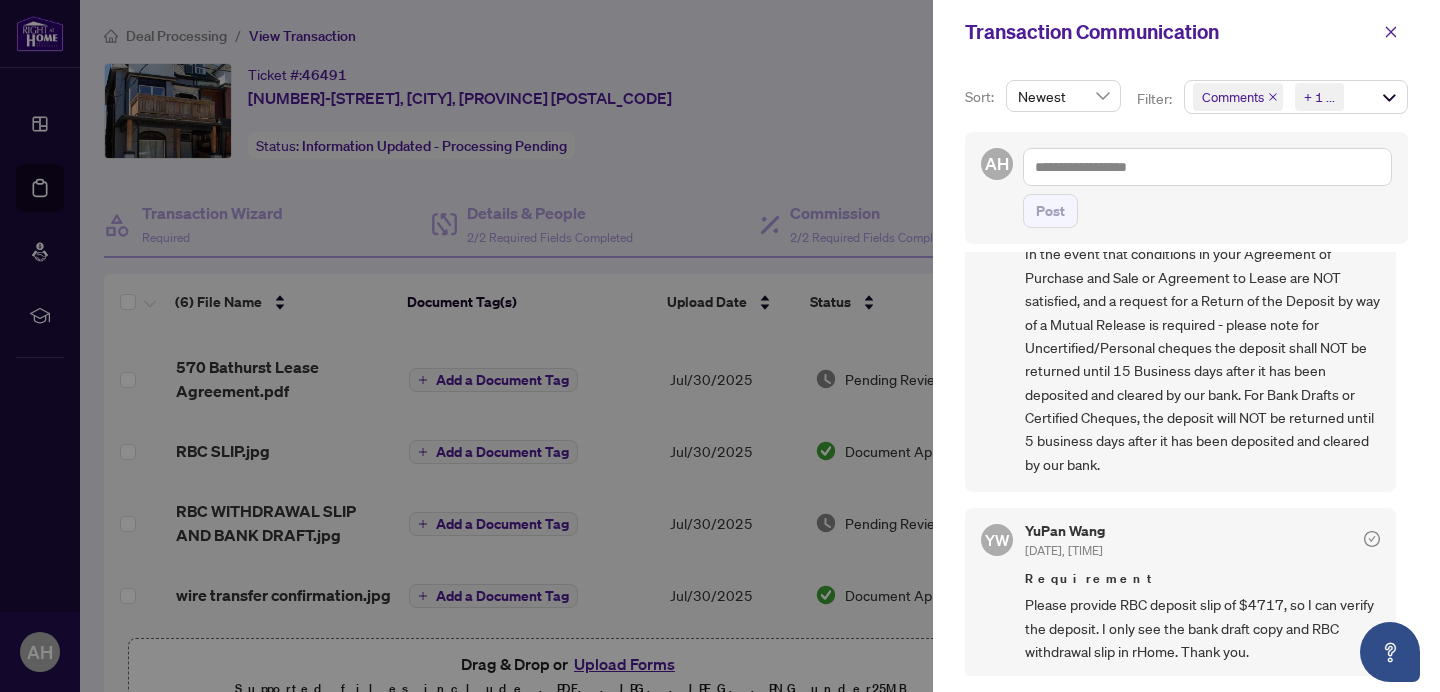 click at bounding box center (720, 346) 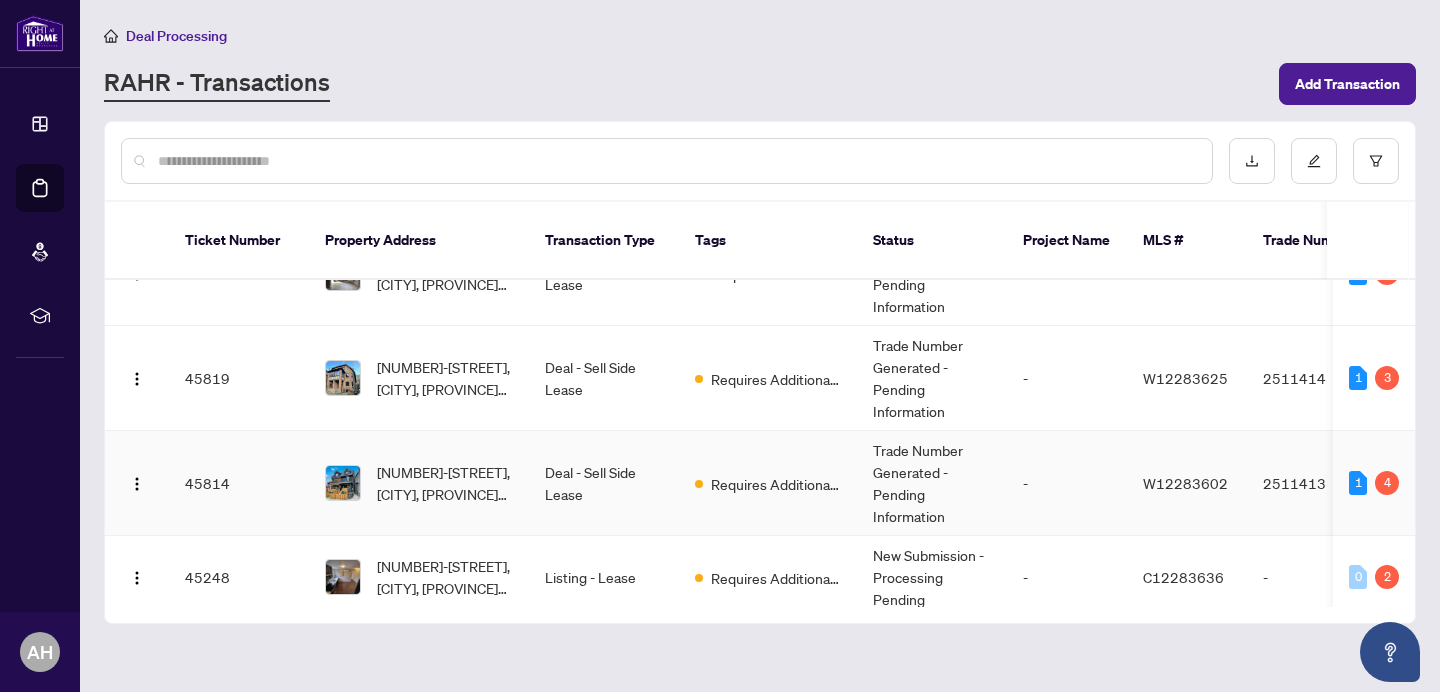 scroll, scrollTop: 0, scrollLeft: 0, axis: both 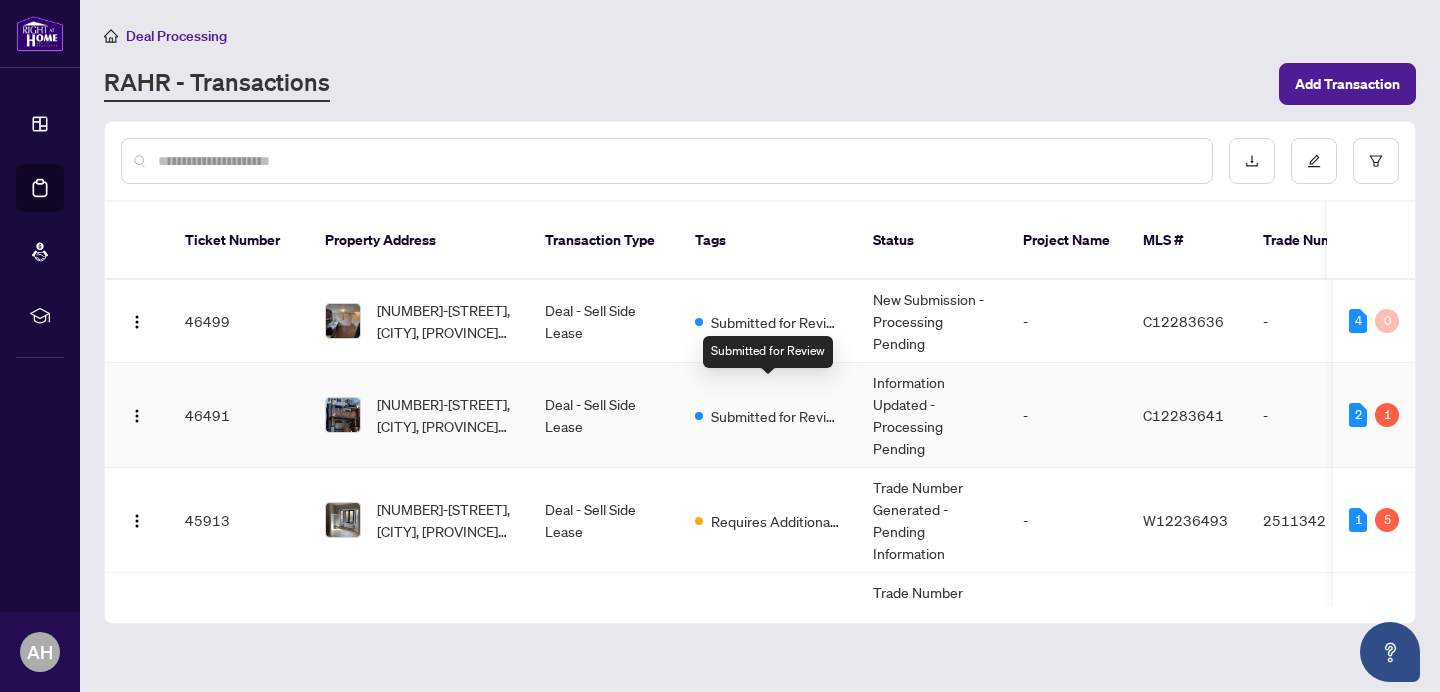 click on "Submitted for Review" at bounding box center (776, 416) 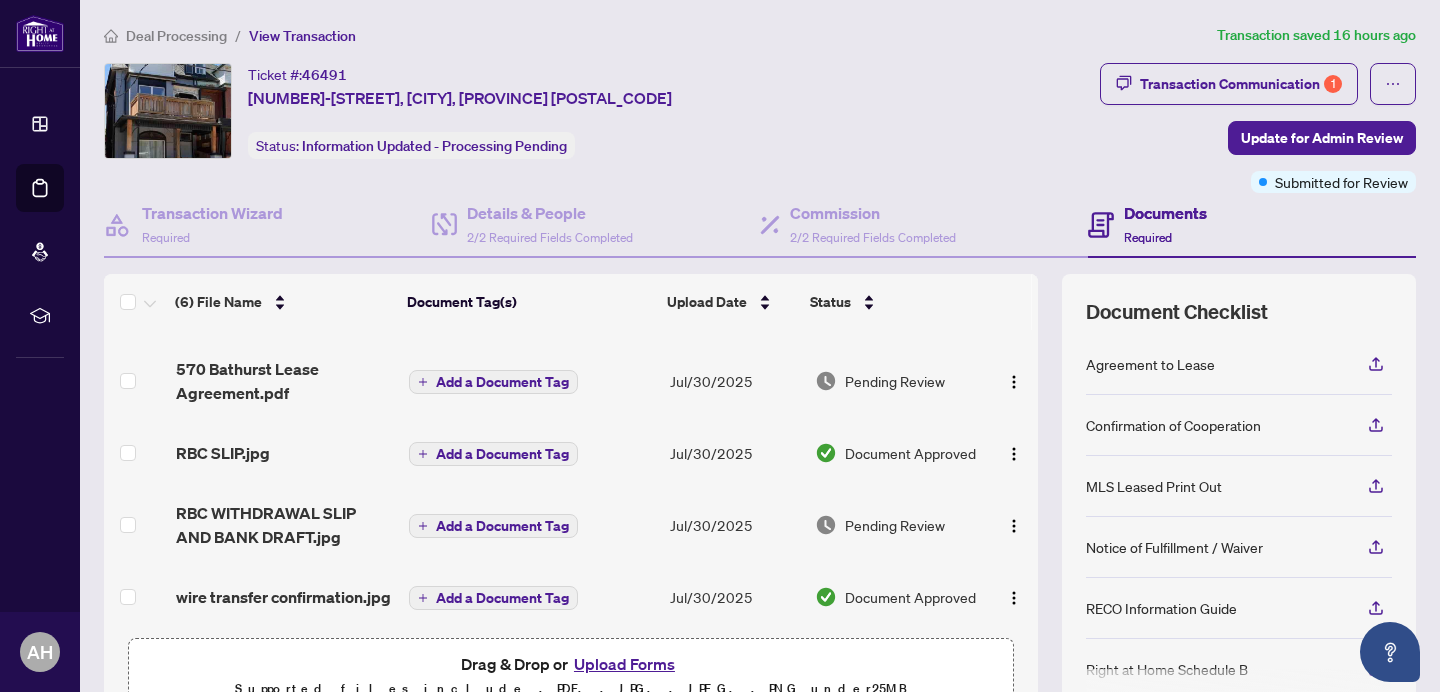 scroll, scrollTop: 165, scrollLeft: 0, axis: vertical 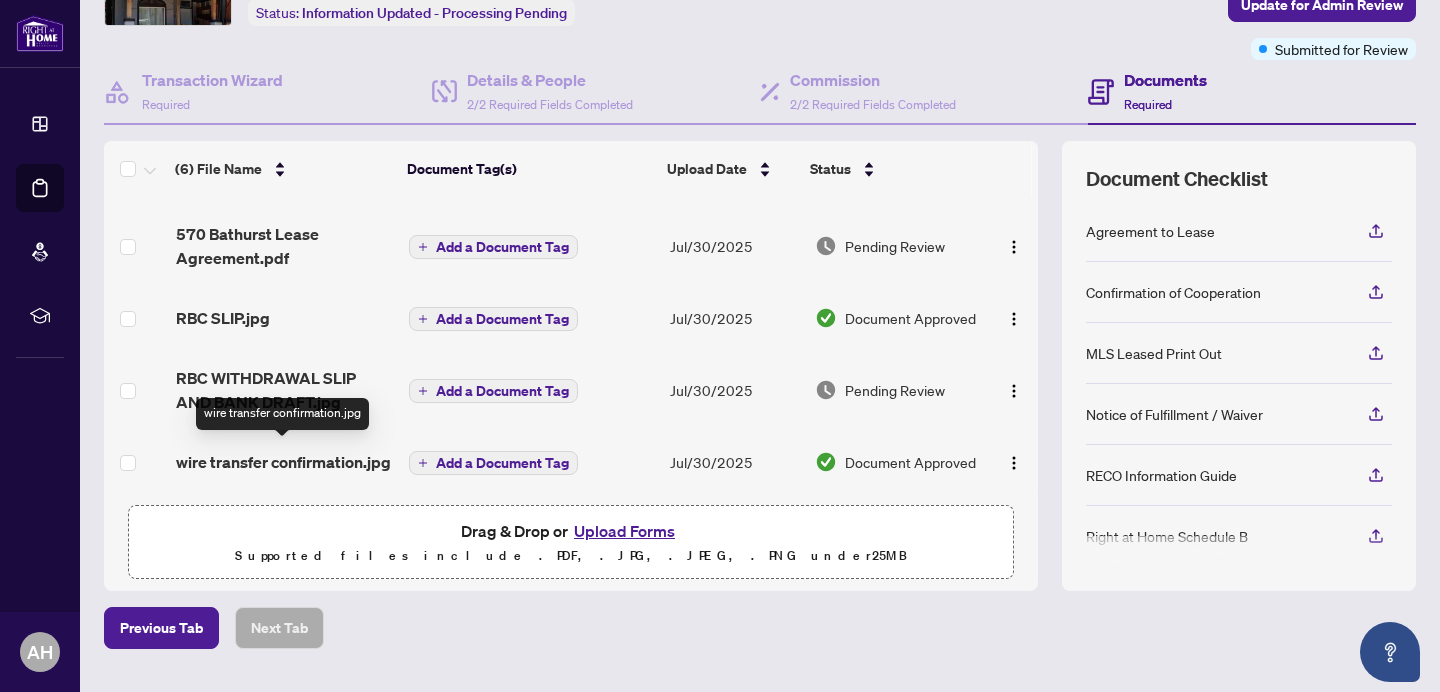 click on "wire transfer confirmation.jpg" at bounding box center (283, 462) 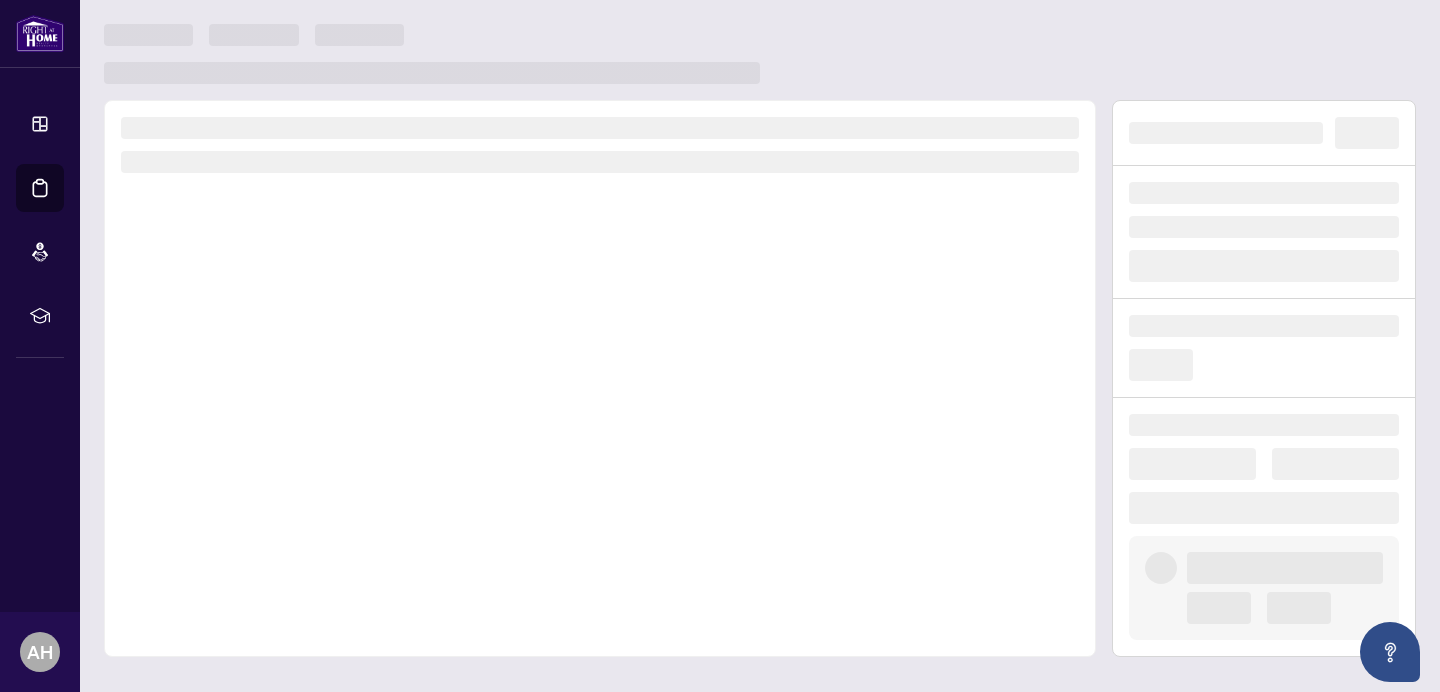 scroll, scrollTop: 0, scrollLeft: 0, axis: both 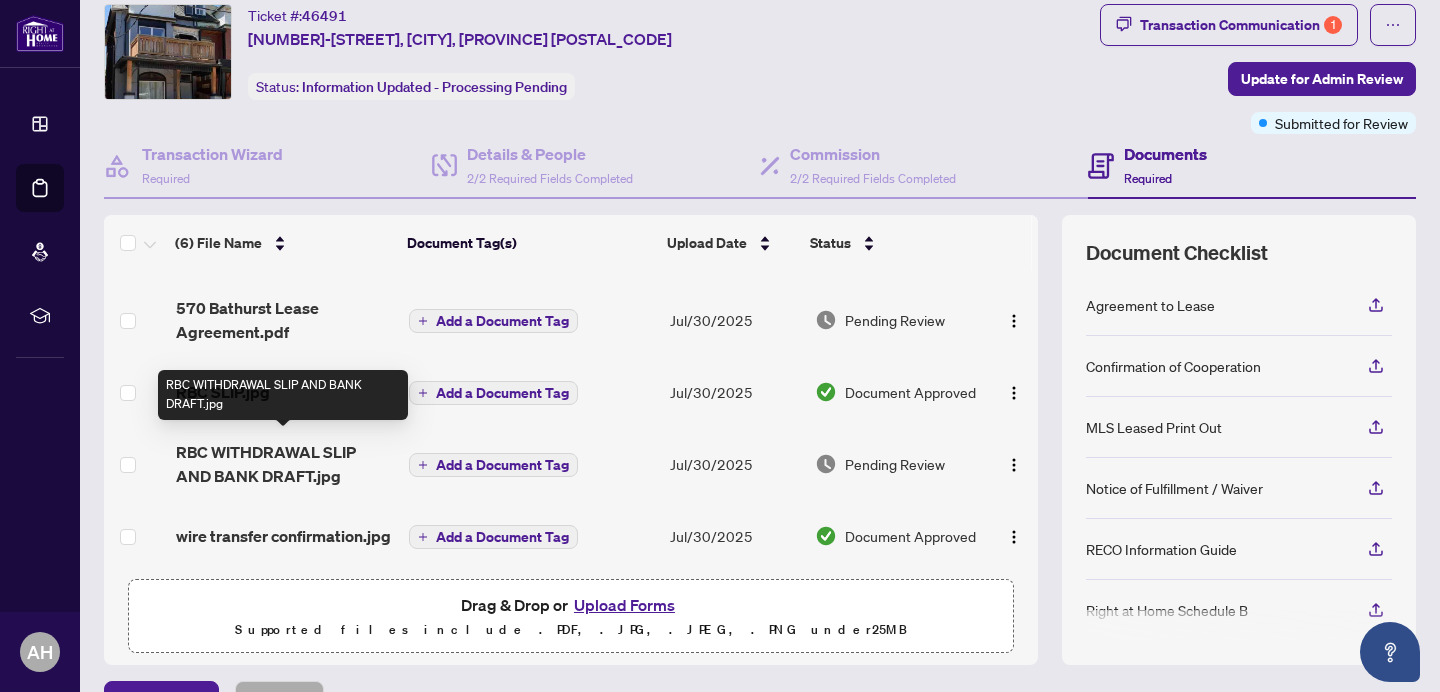 click on "RBC WITHDRAWAL SLIP AND BANK DRAFT.jpg" at bounding box center (284, 464) 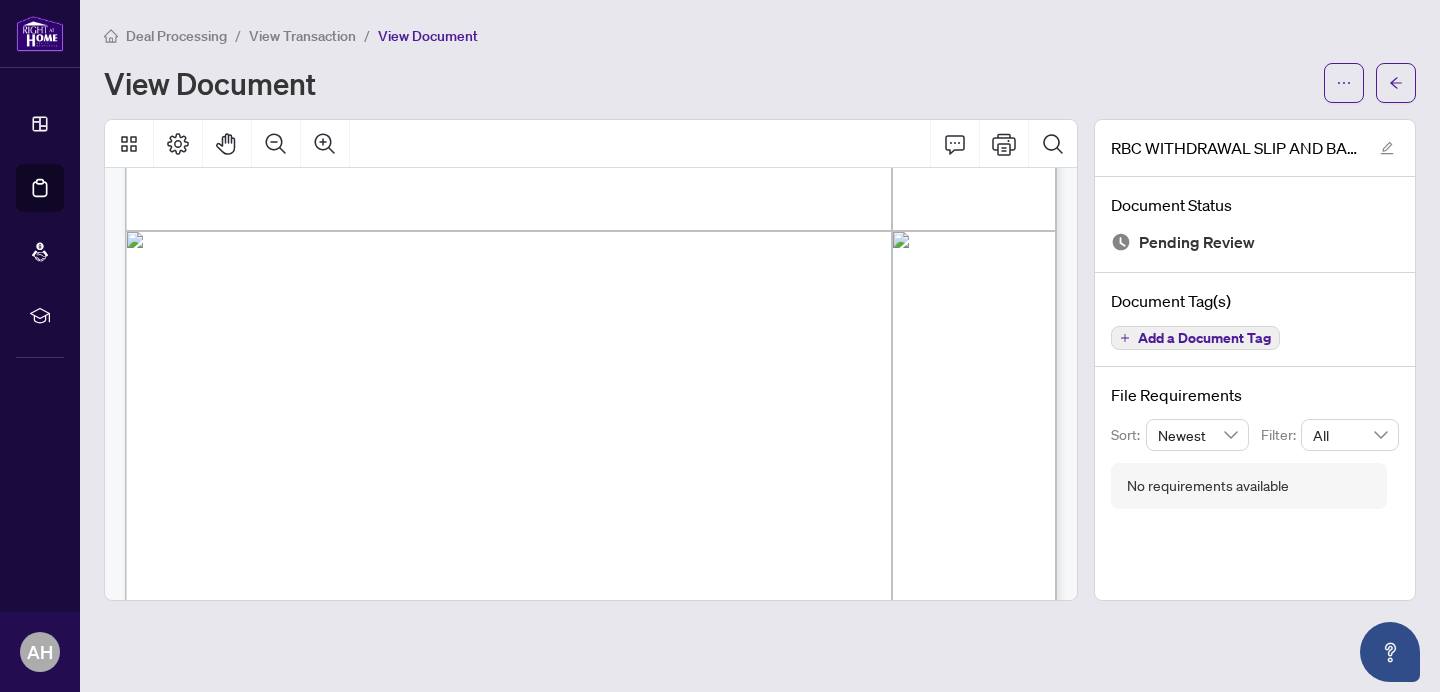 scroll, scrollTop: 926, scrollLeft: 0, axis: vertical 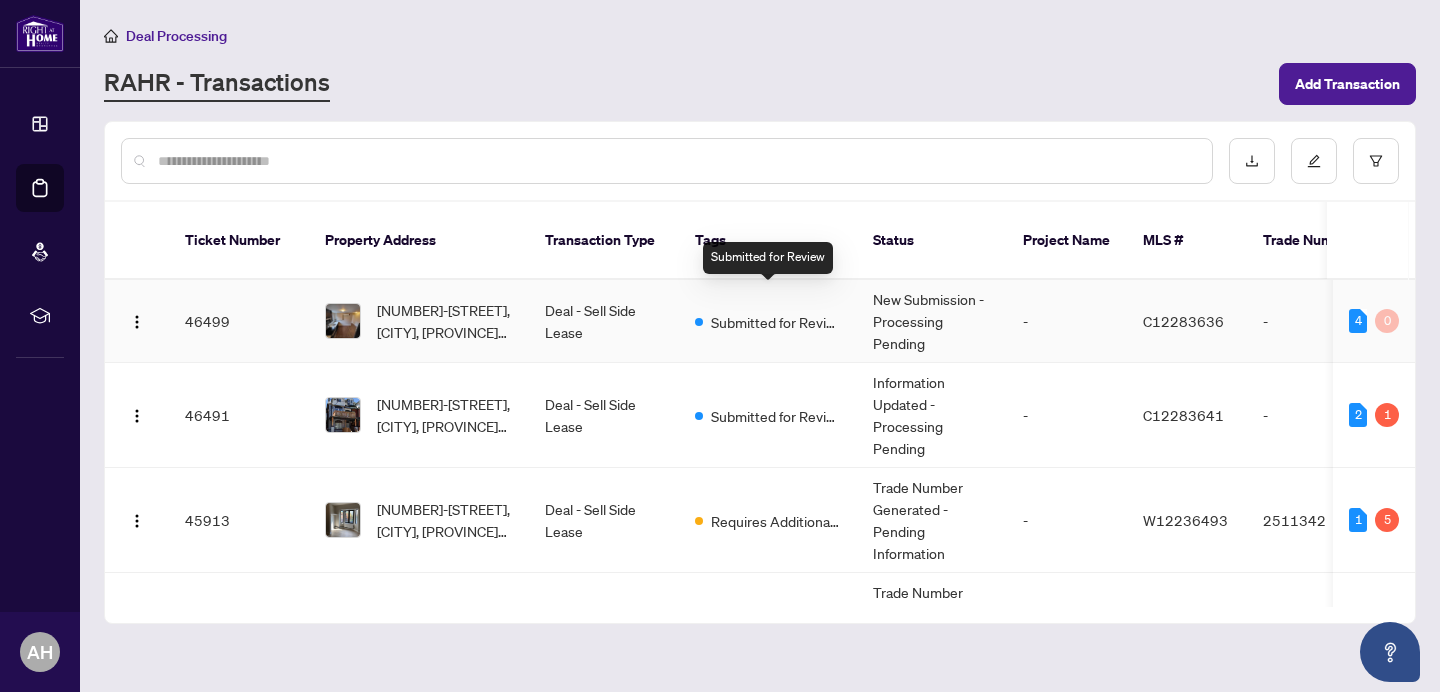 click on "Submitted for Review" at bounding box center [776, 322] 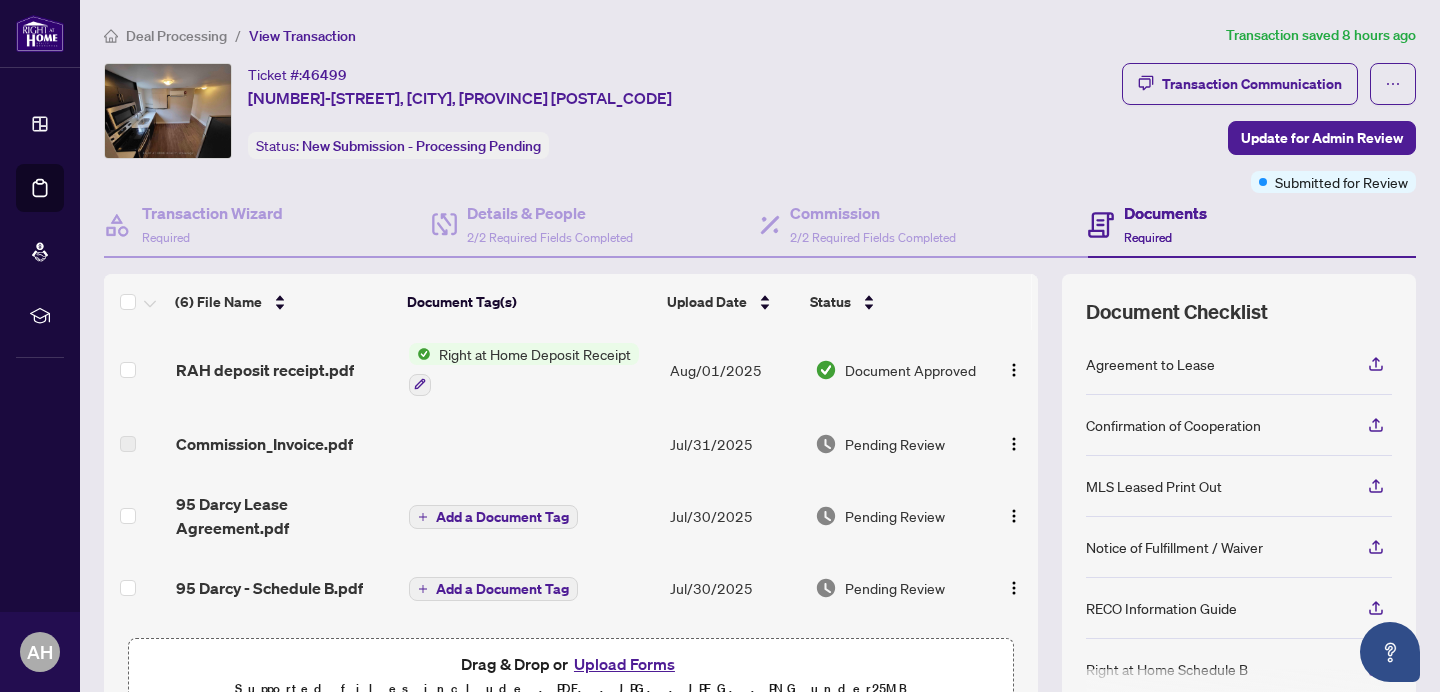 scroll, scrollTop: 0, scrollLeft: 0, axis: both 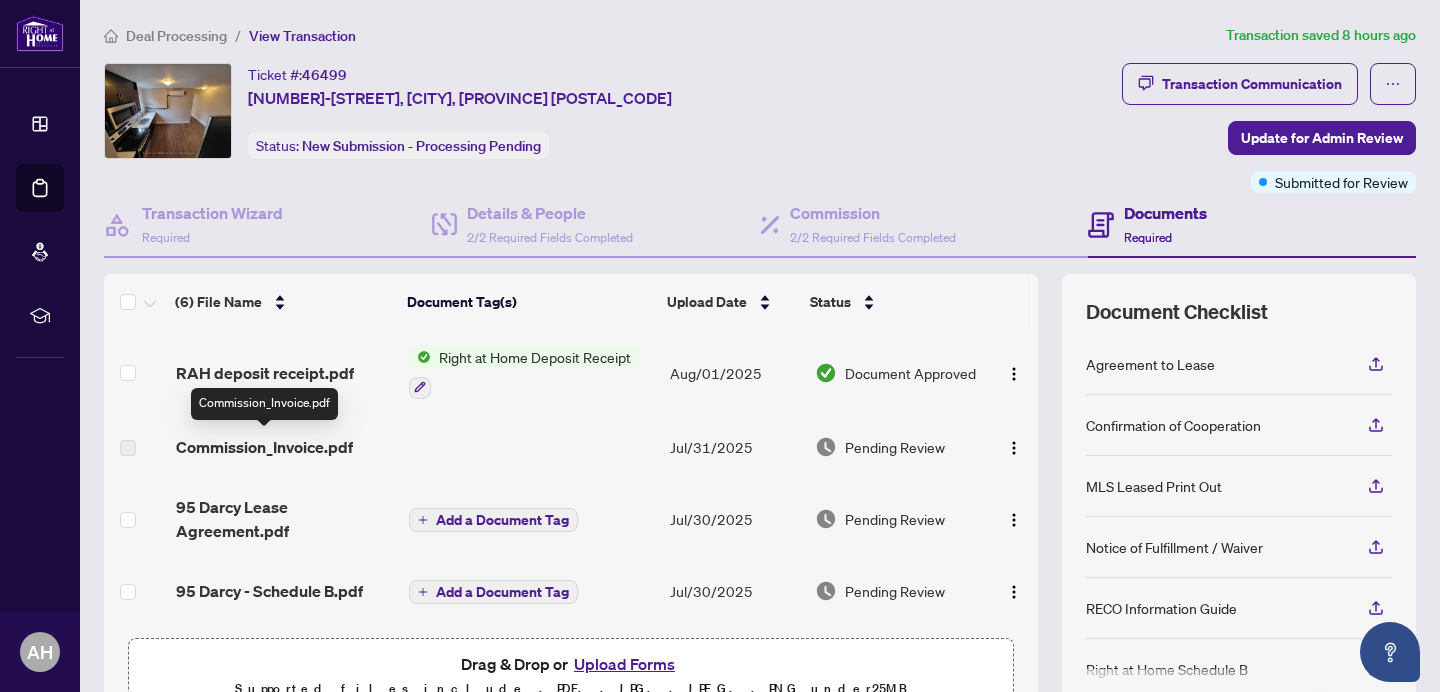 click on "RAH deposit receipt.pdf" at bounding box center [265, 373] 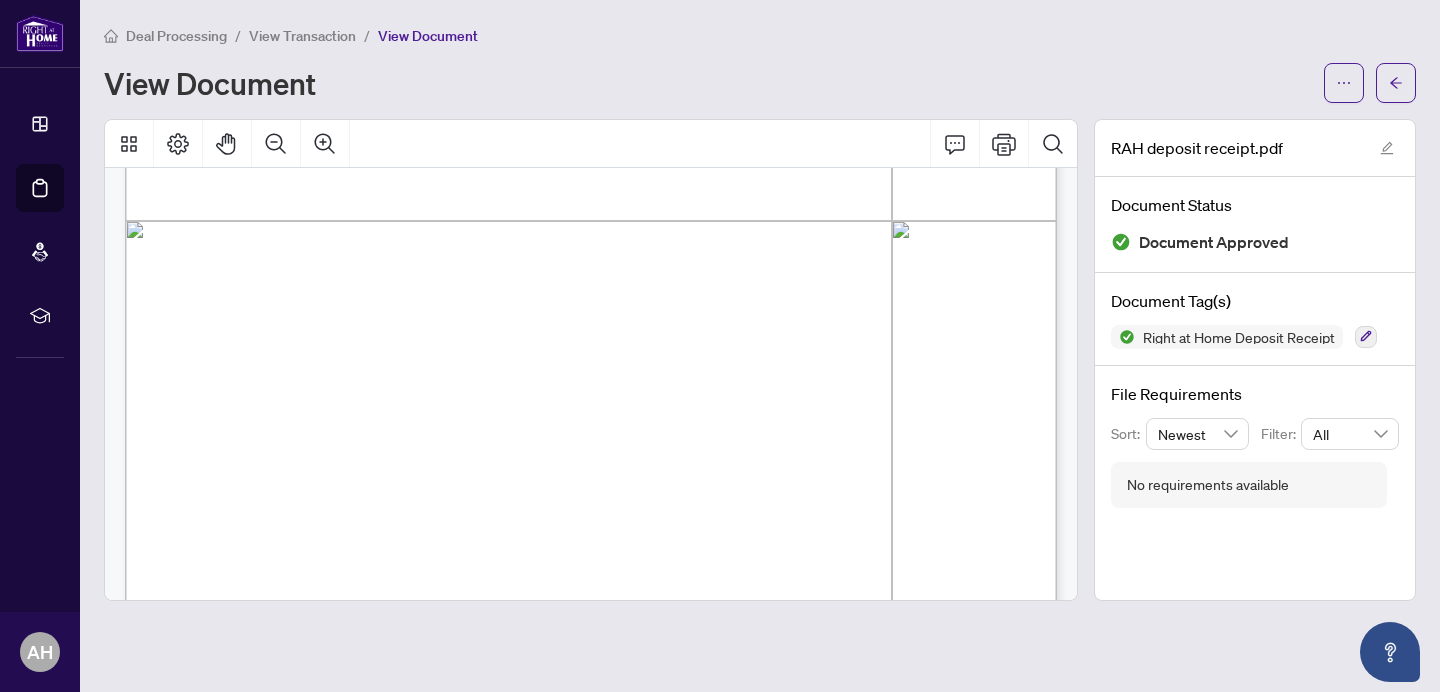 scroll, scrollTop: 814, scrollLeft: 0, axis: vertical 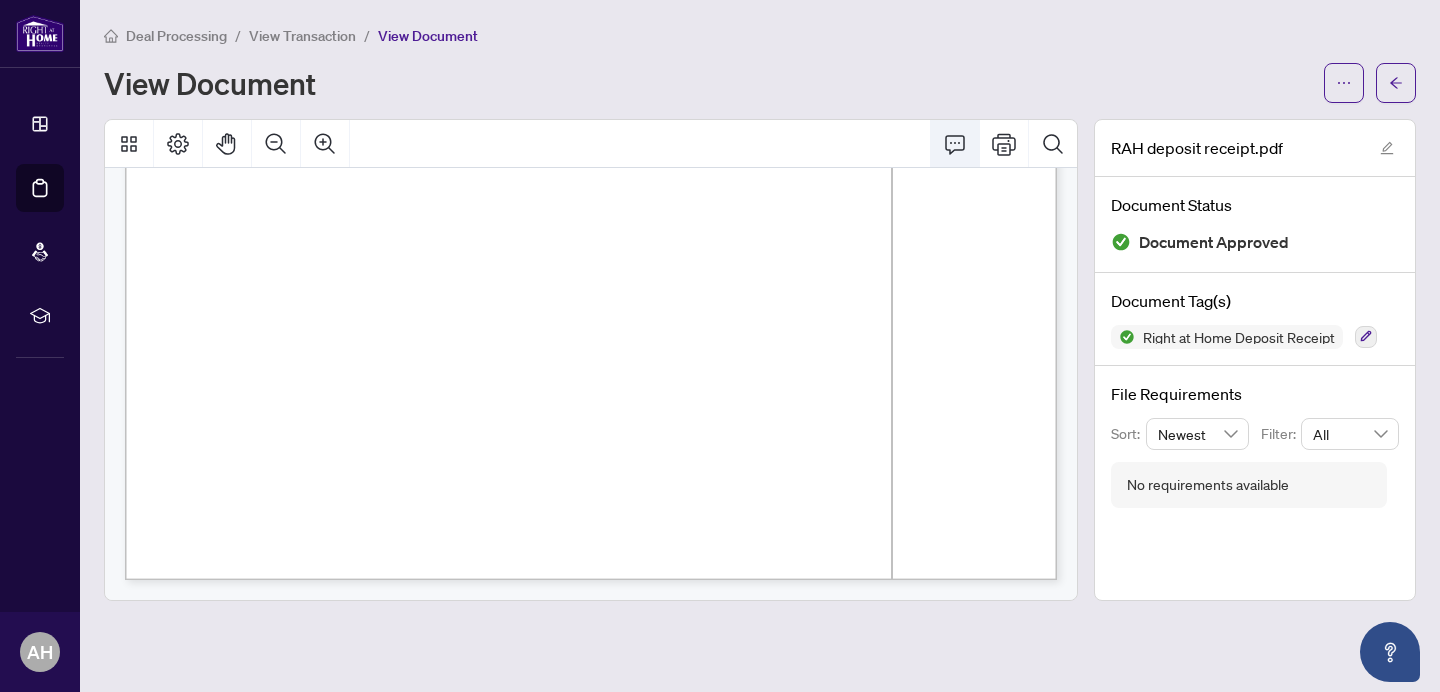 click 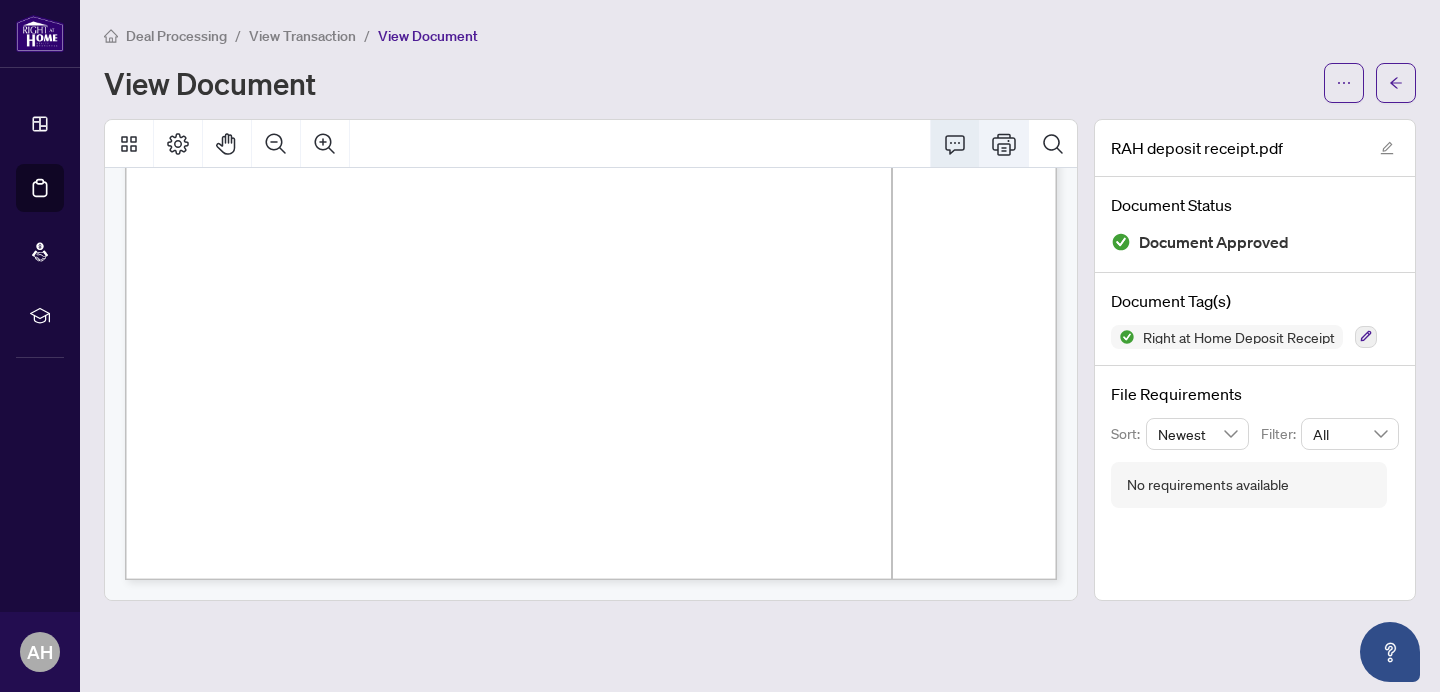 click 